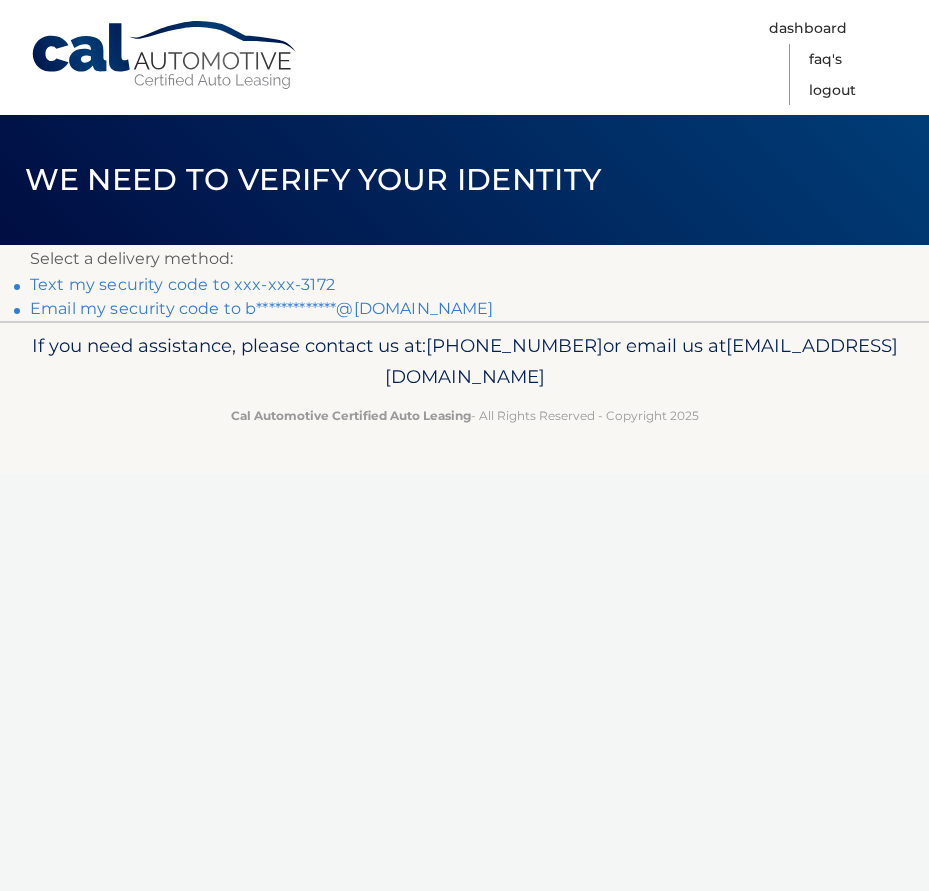 scroll, scrollTop: 0, scrollLeft: 0, axis: both 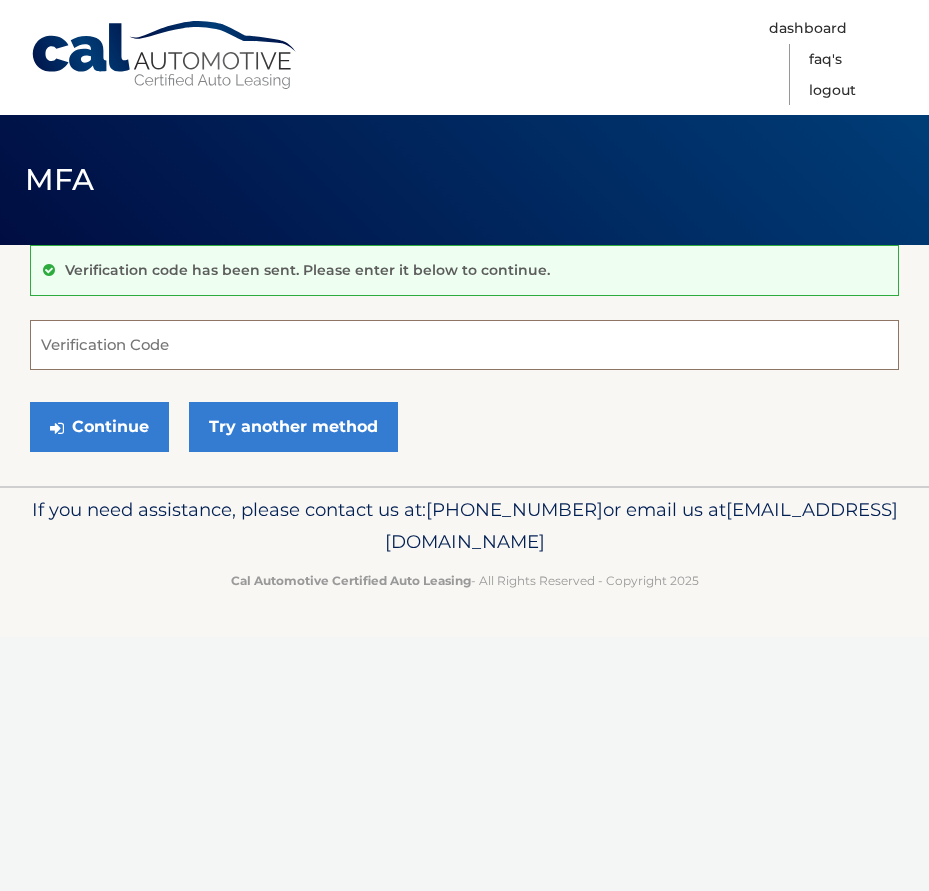 click on "Verification Code" at bounding box center (464, 345) 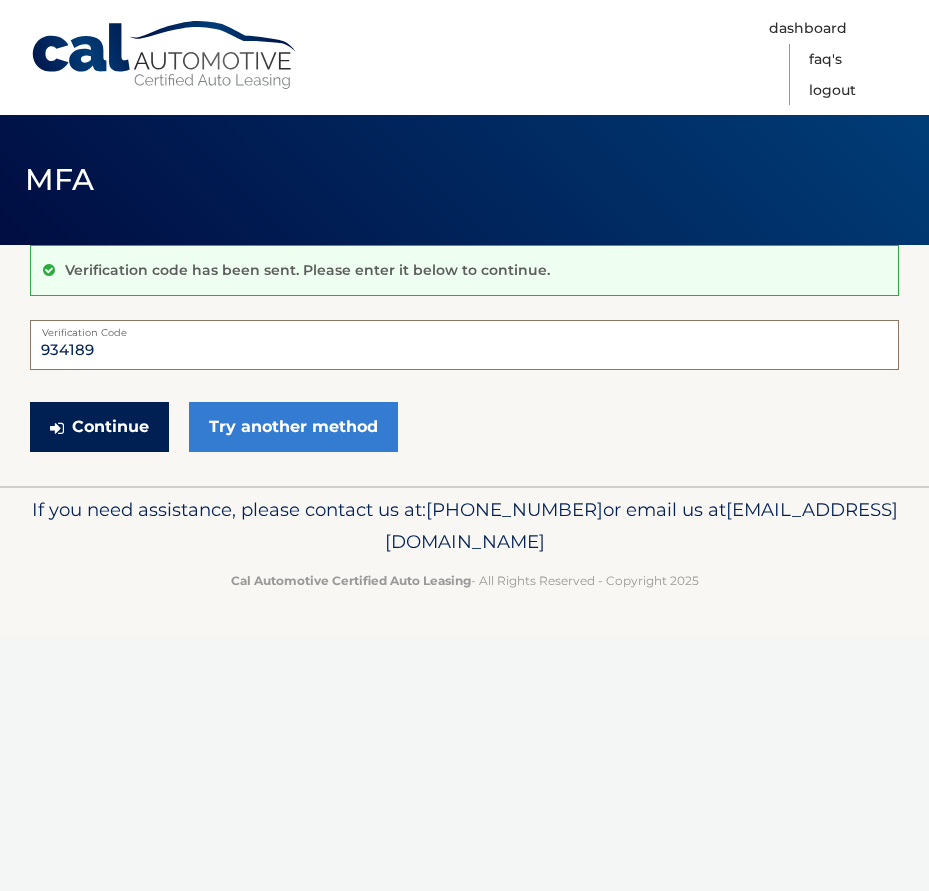 type on "934189" 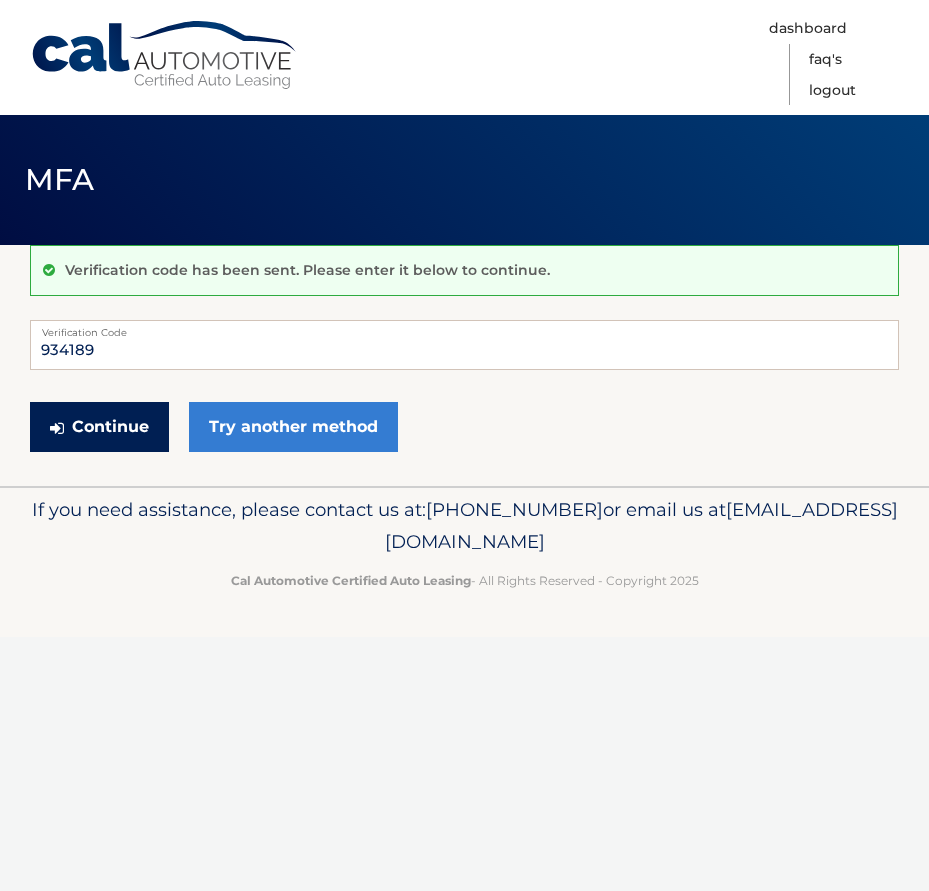 click on "Continue" at bounding box center (99, 427) 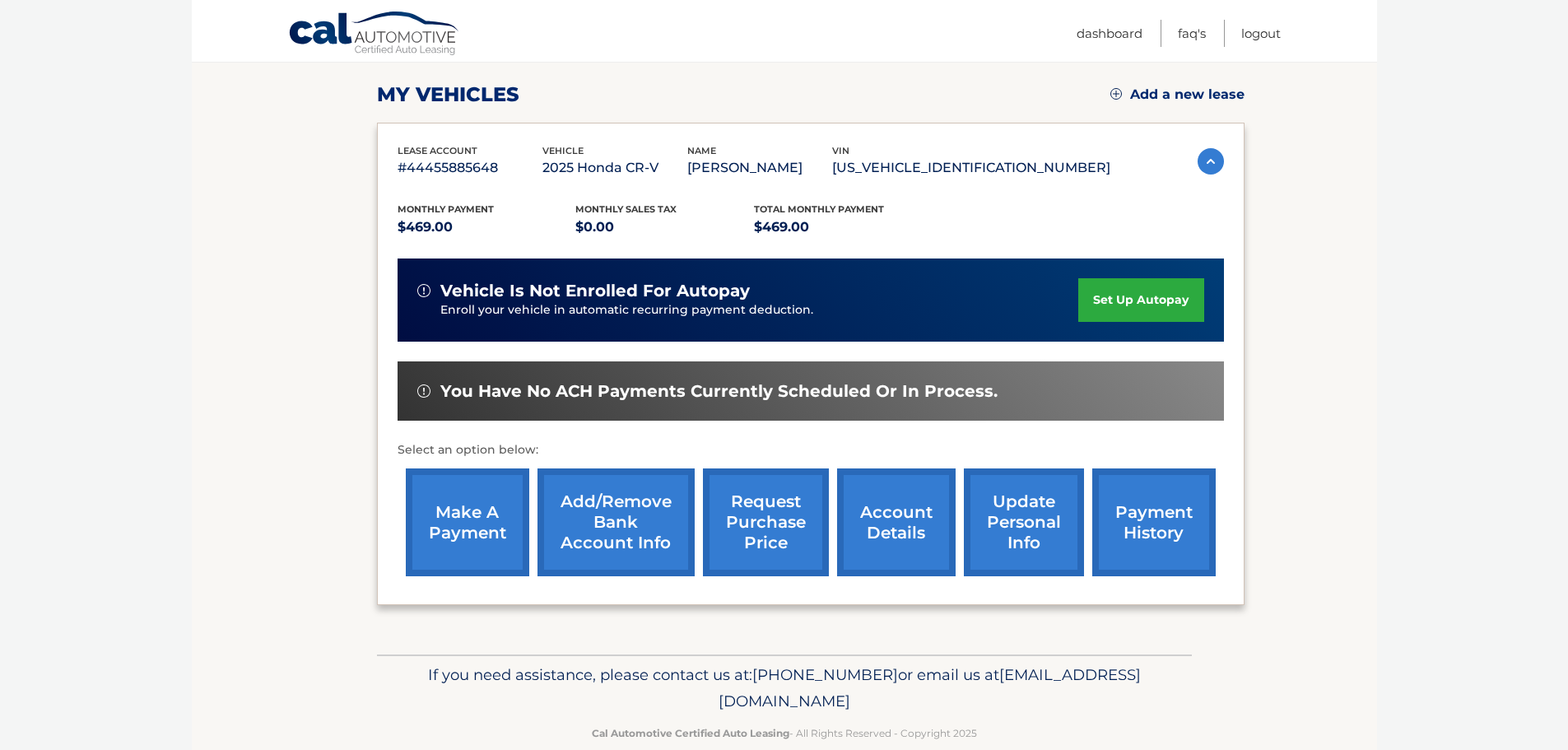 scroll, scrollTop: 248, scrollLeft: 0, axis: vertical 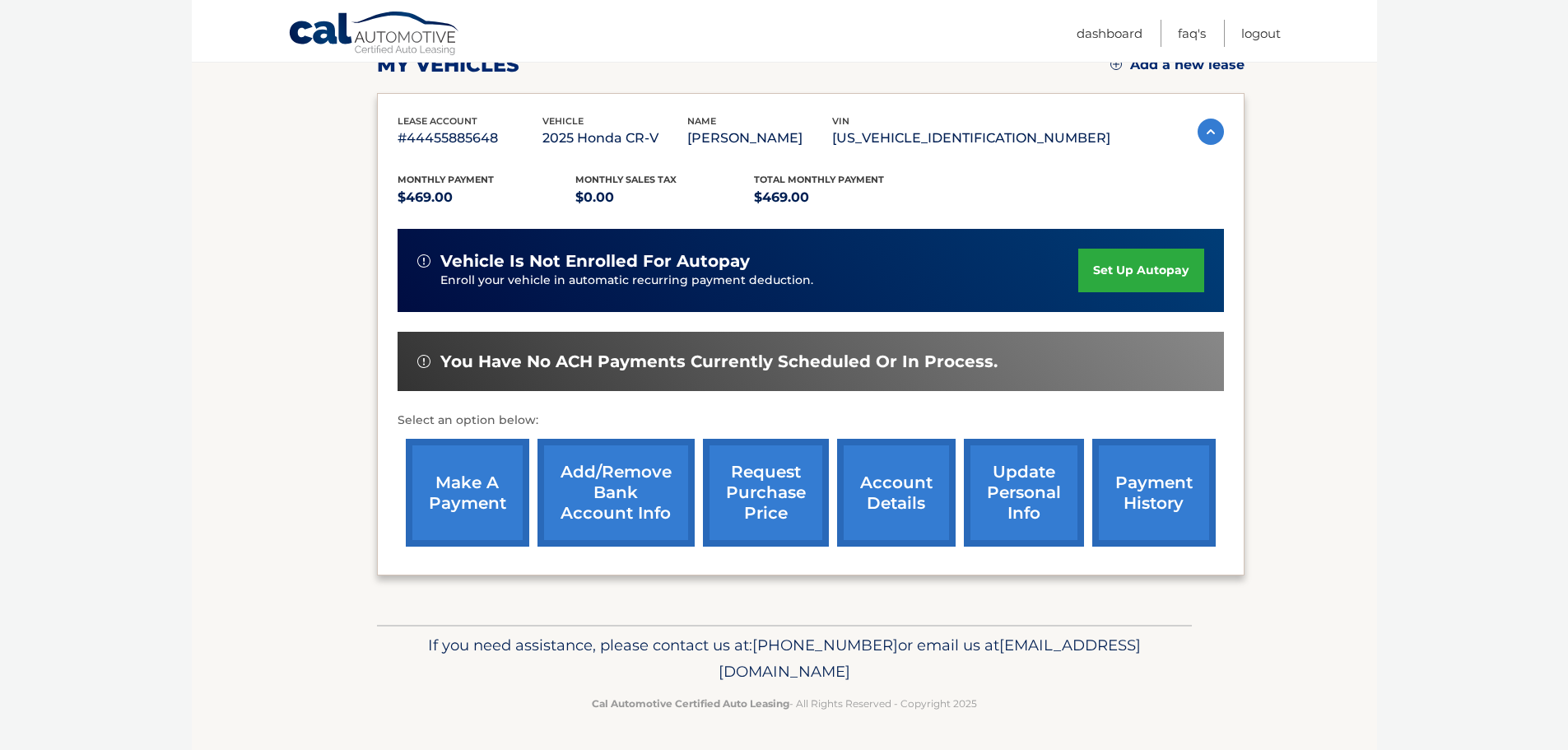 click on "make a payment" at bounding box center [468, 492] 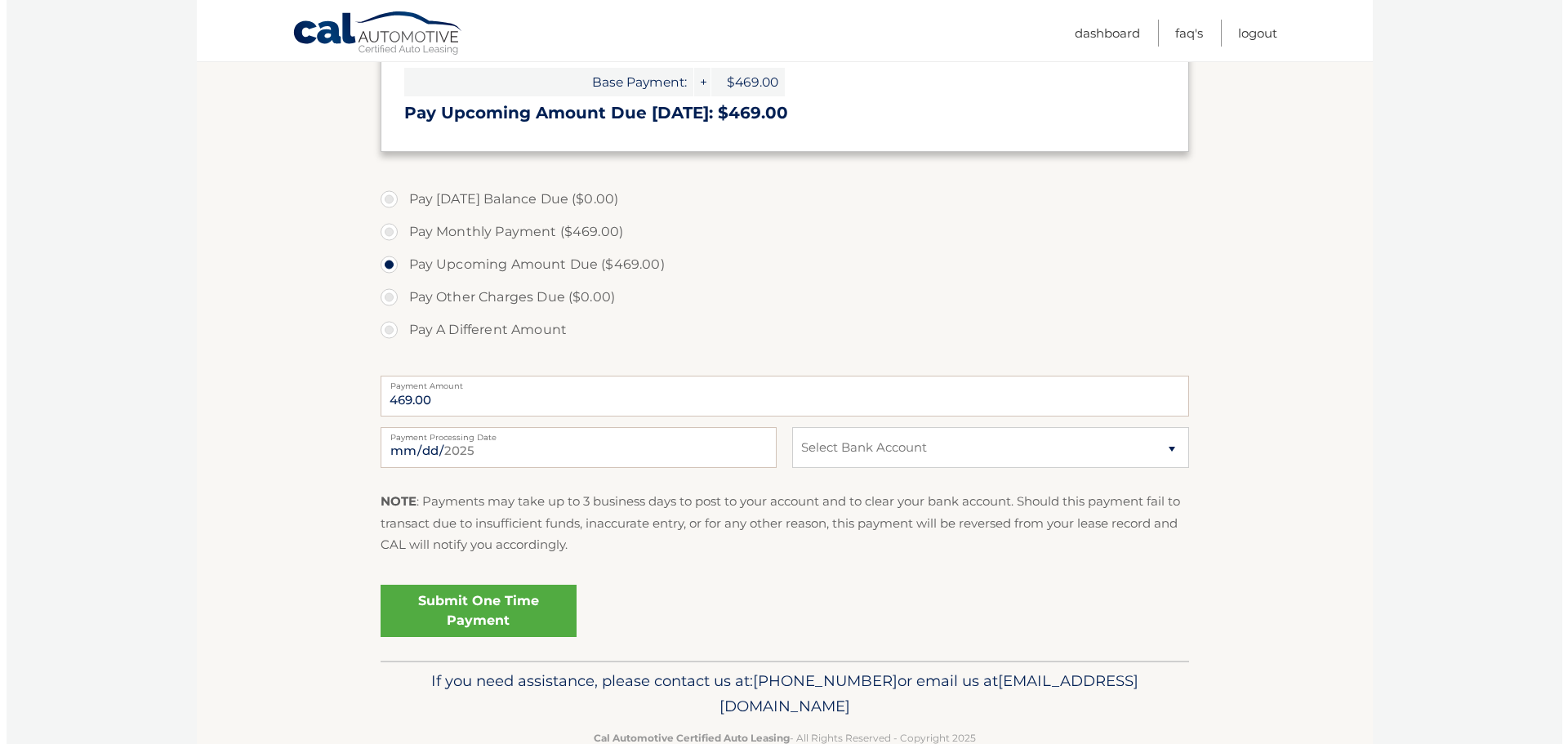 scroll, scrollTop: 408, scrollLeft: 0, axis: vertical 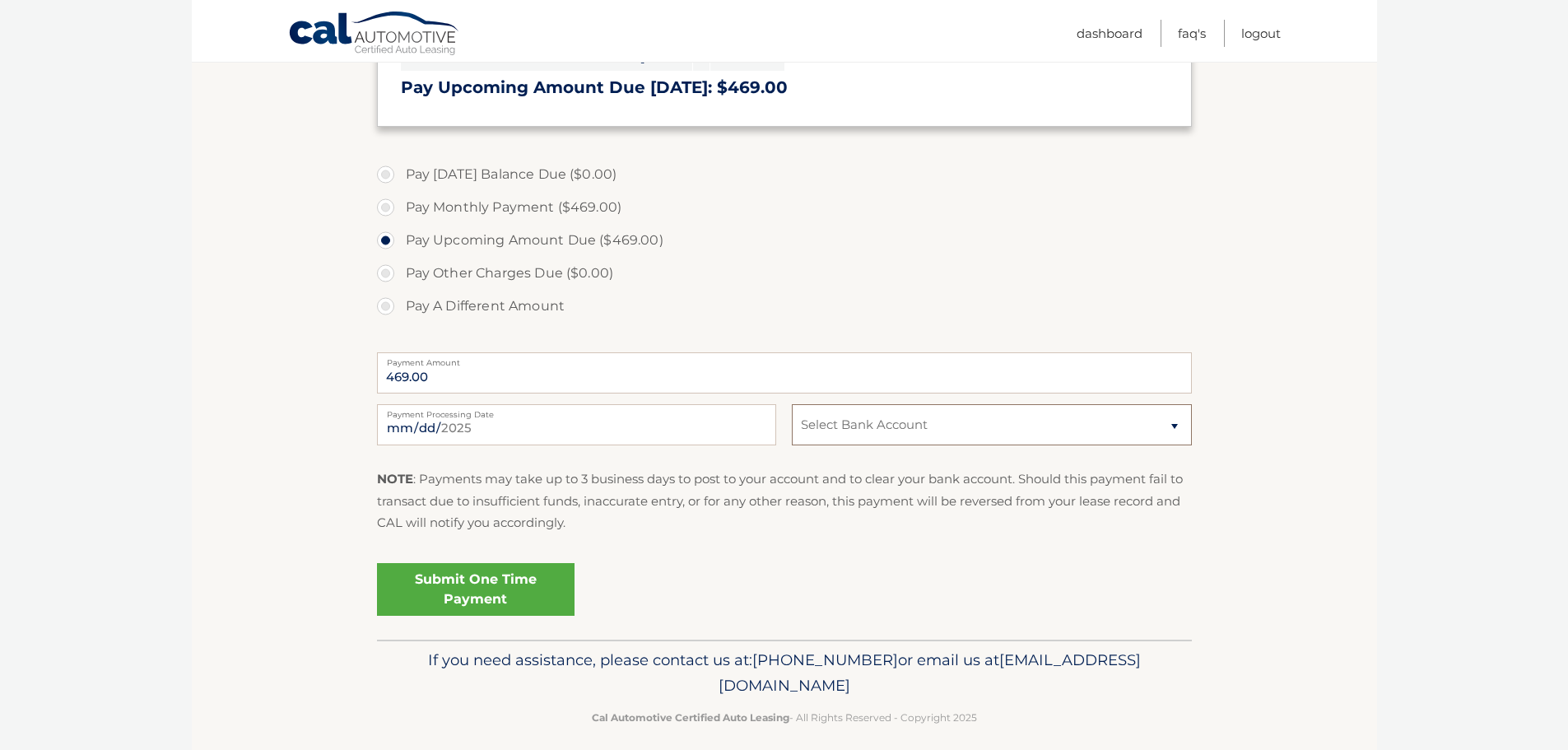 click on "Select Bank Account
Checking WELLS FARGO BANK *****1123 Checking WELLS FARGO BANK *****1123" at bounding box center [991, 425] 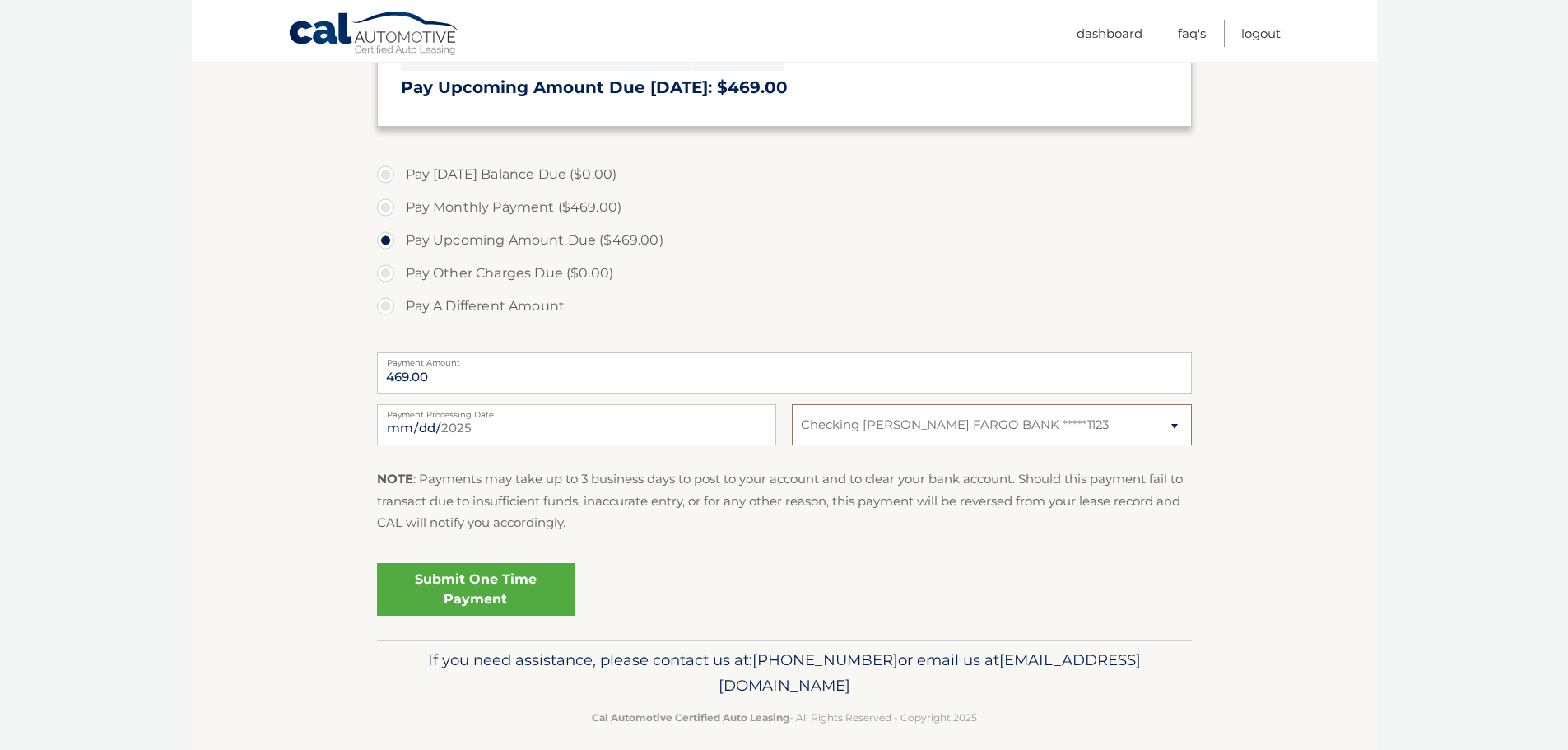 click on "Select Bank Account
Checking WELLS FARGO BANK *****1123 Checking WELLS FARGO BANK *****1123" at bounding box center (991, 425) 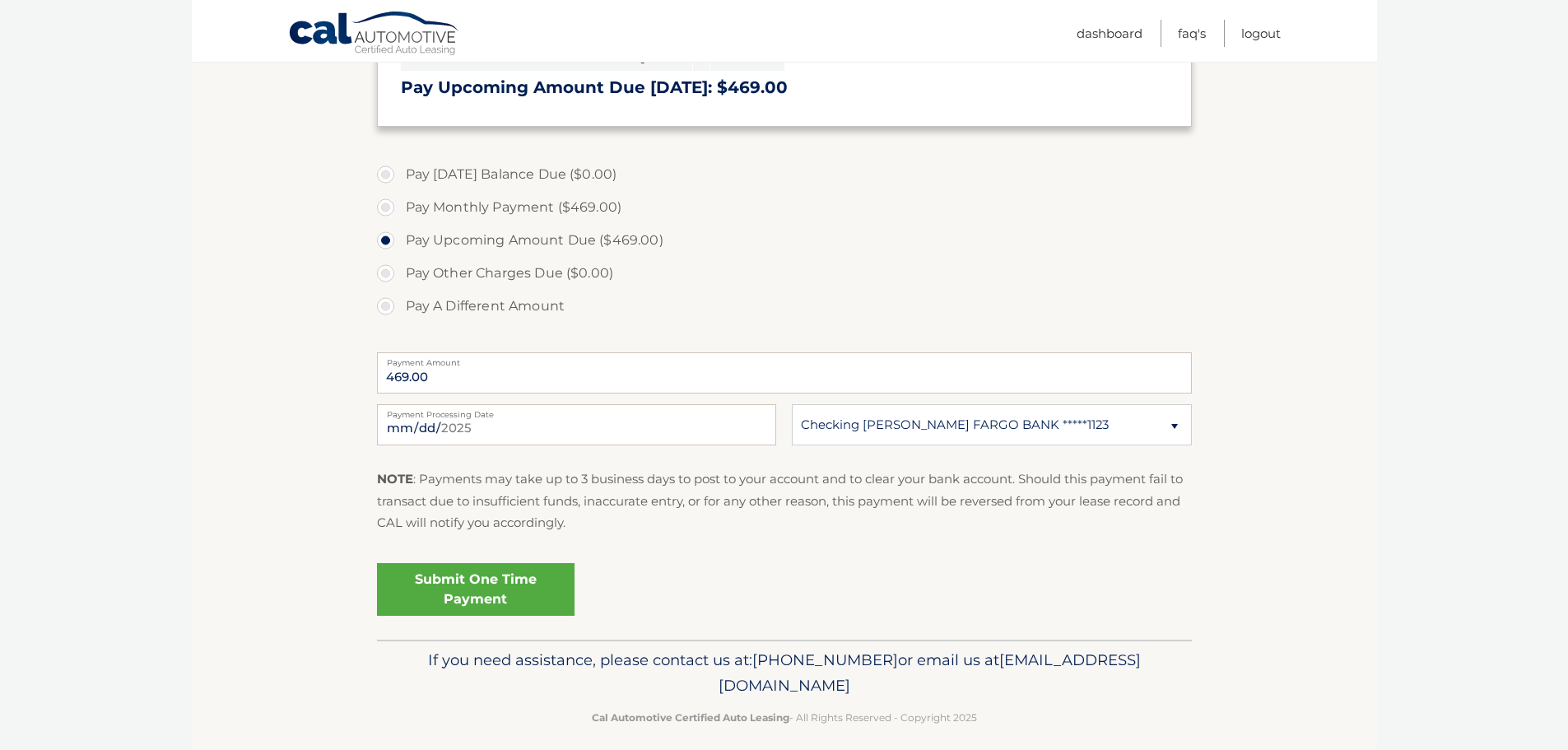 click on "Submit One Time Payment" at bounding box center (476, 589) 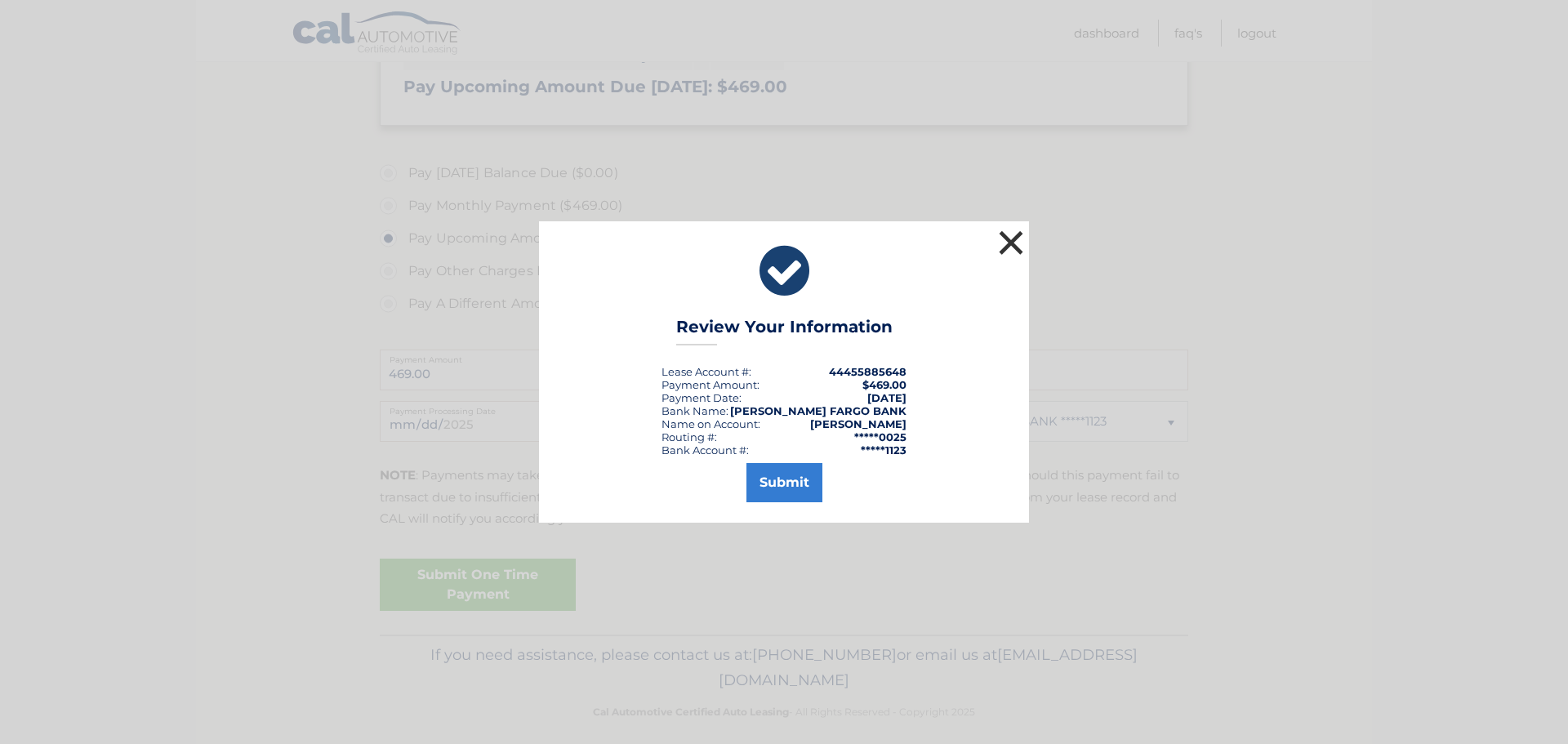 click on "×" at bounding box center [1011, 243] 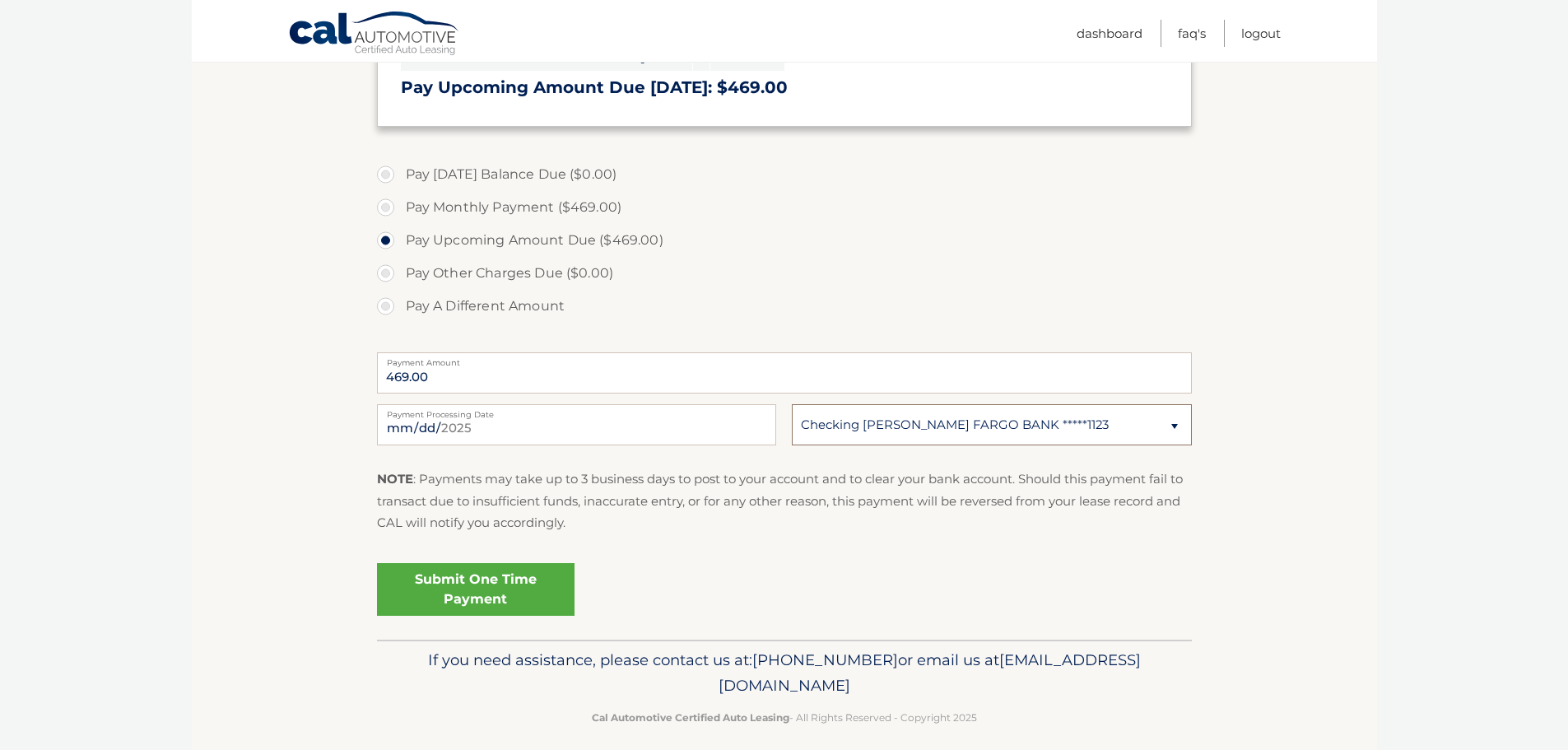 click on "Select Bank Account
Checking WELLS FARGO BANK *****1123 Checking WELLS FARGO BANK *****1123" at bounding box center [991, 425] 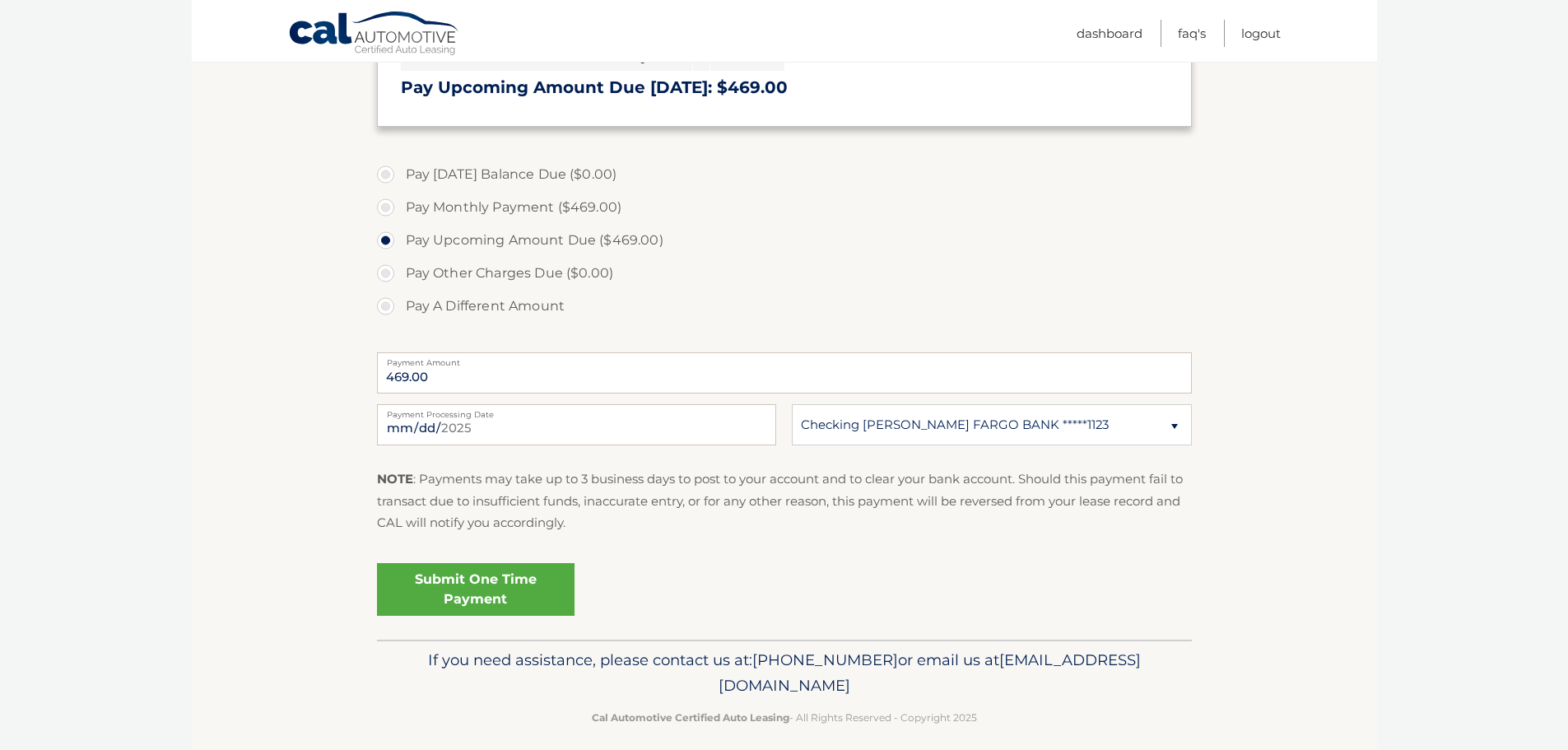 click on "Submit One Time Payment" at bounding box center [476, 589] 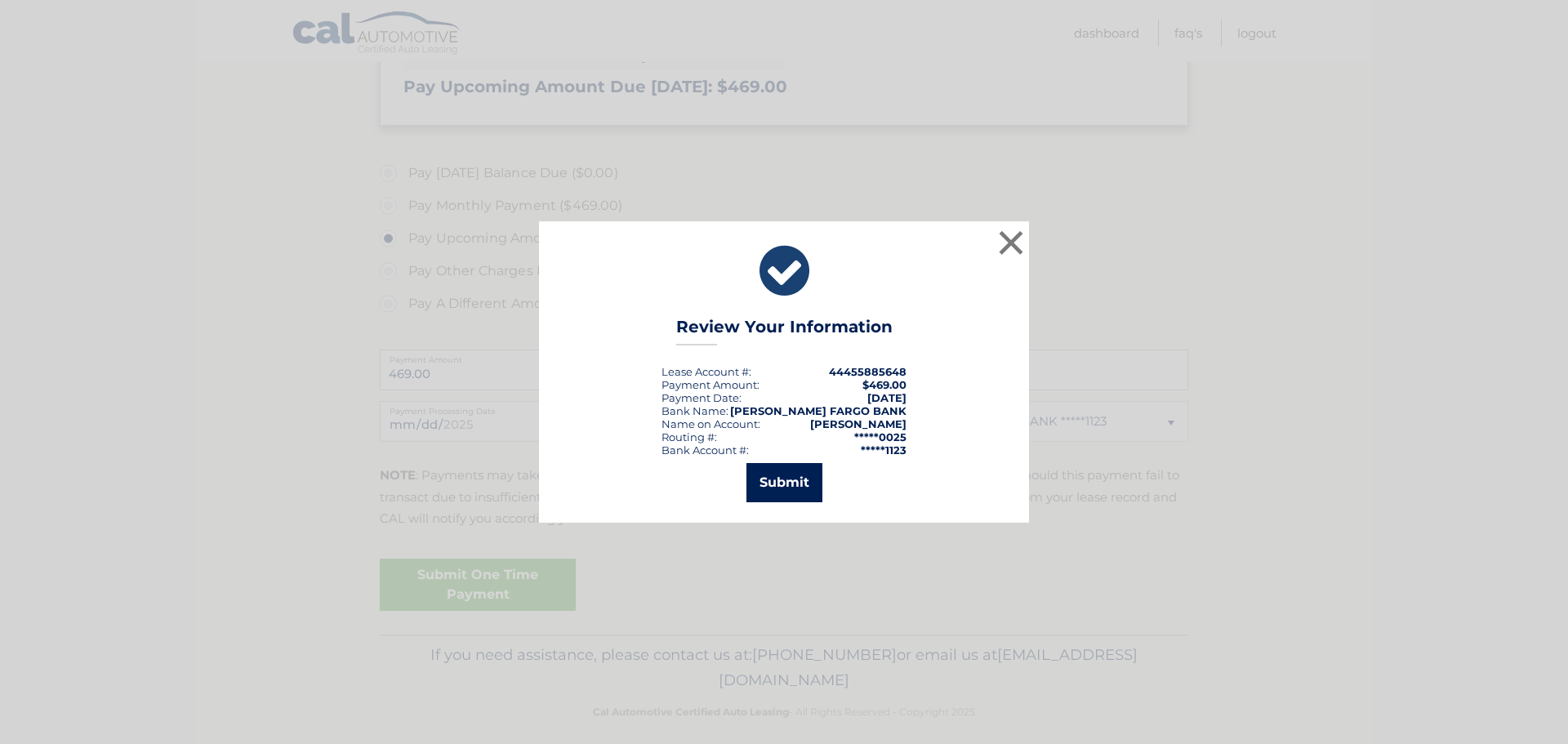 click on "Submit" at bounding box center [784, 483] 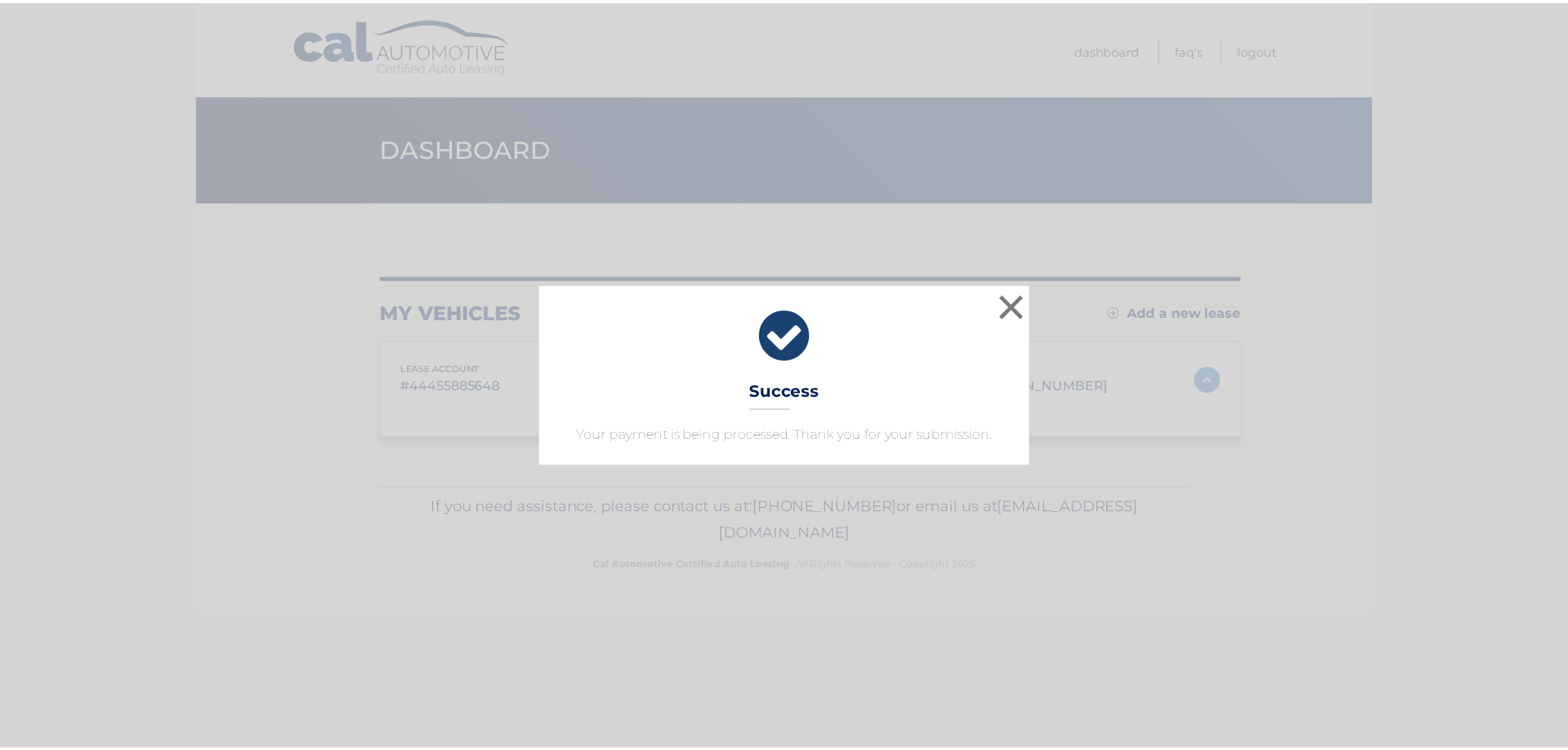 scroll, scrollTop: 0, scrollLeft: 0, axis: both 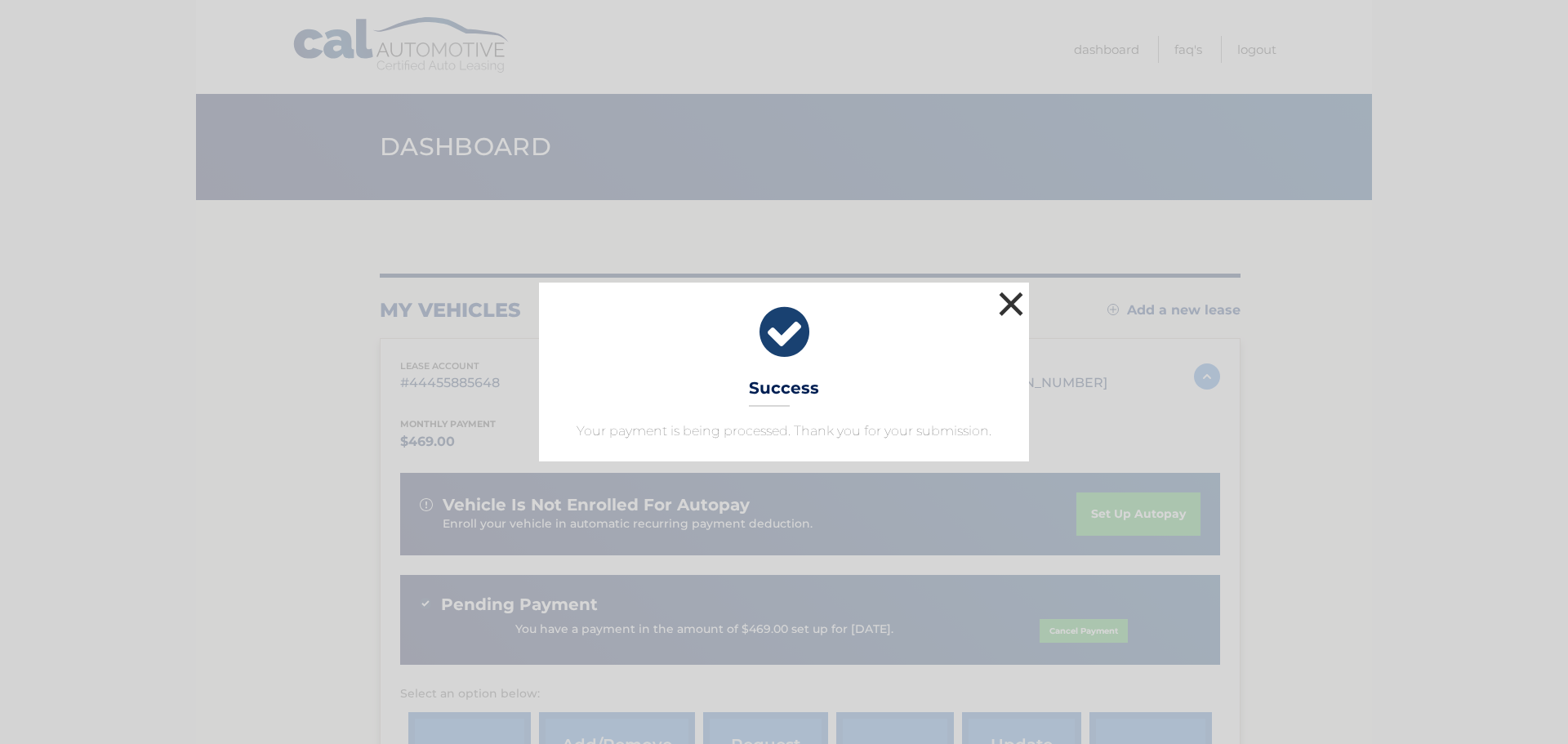 click on "×" at bounding box center (1011, 304) 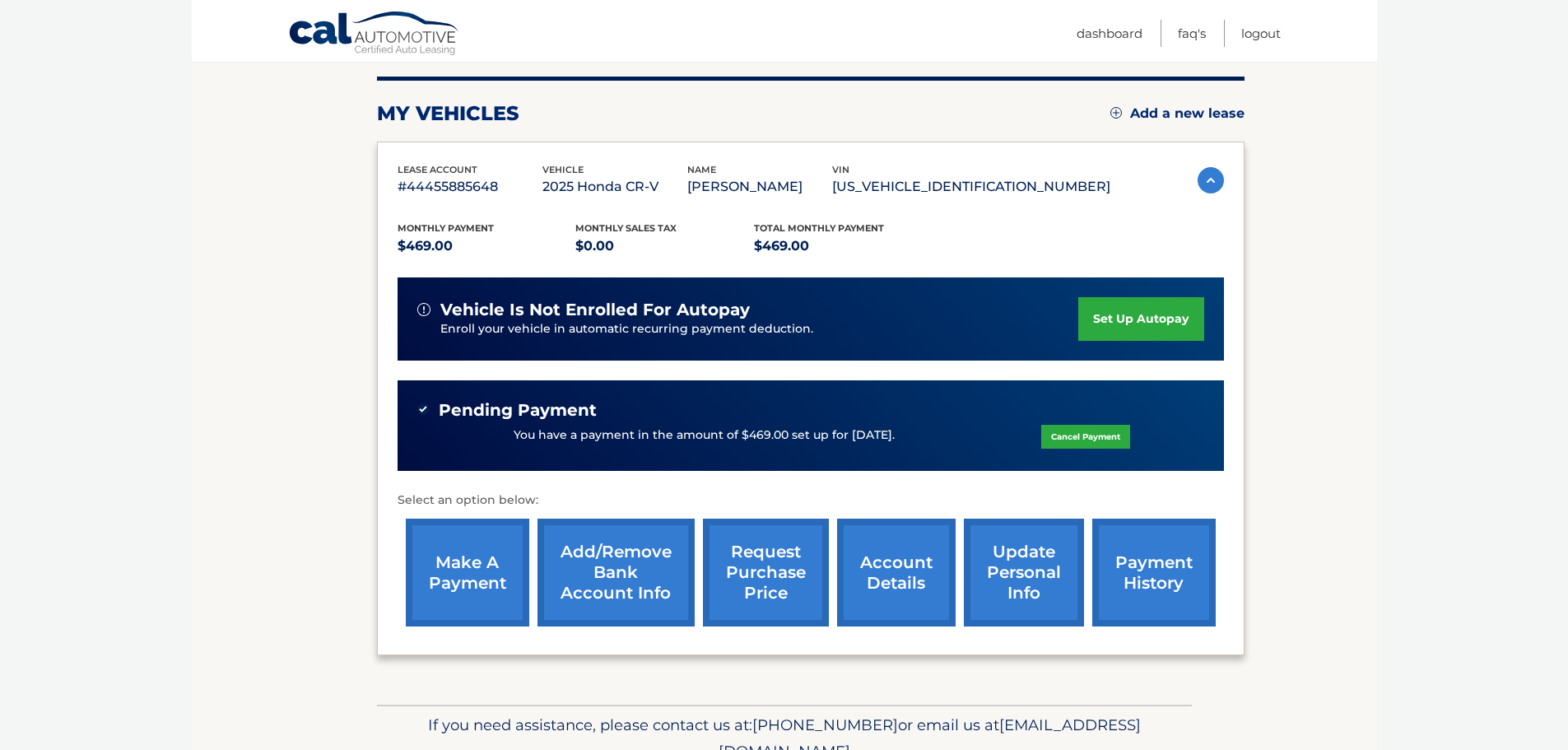 scroll, scrollTop: 247, scrollLeft: 0, axis: vertical 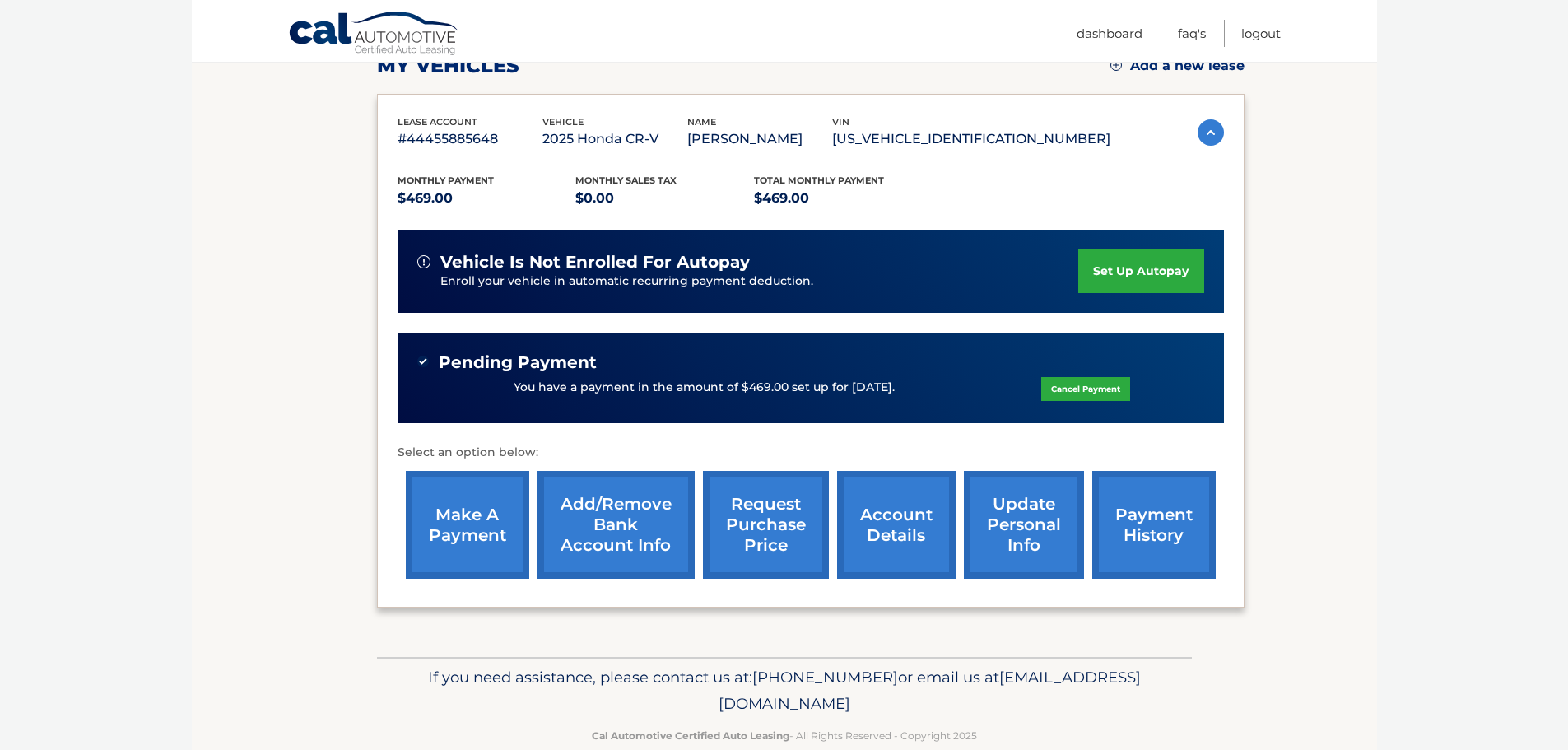 click on "Add/Remove bank account info" at bounding box center [616, 524] 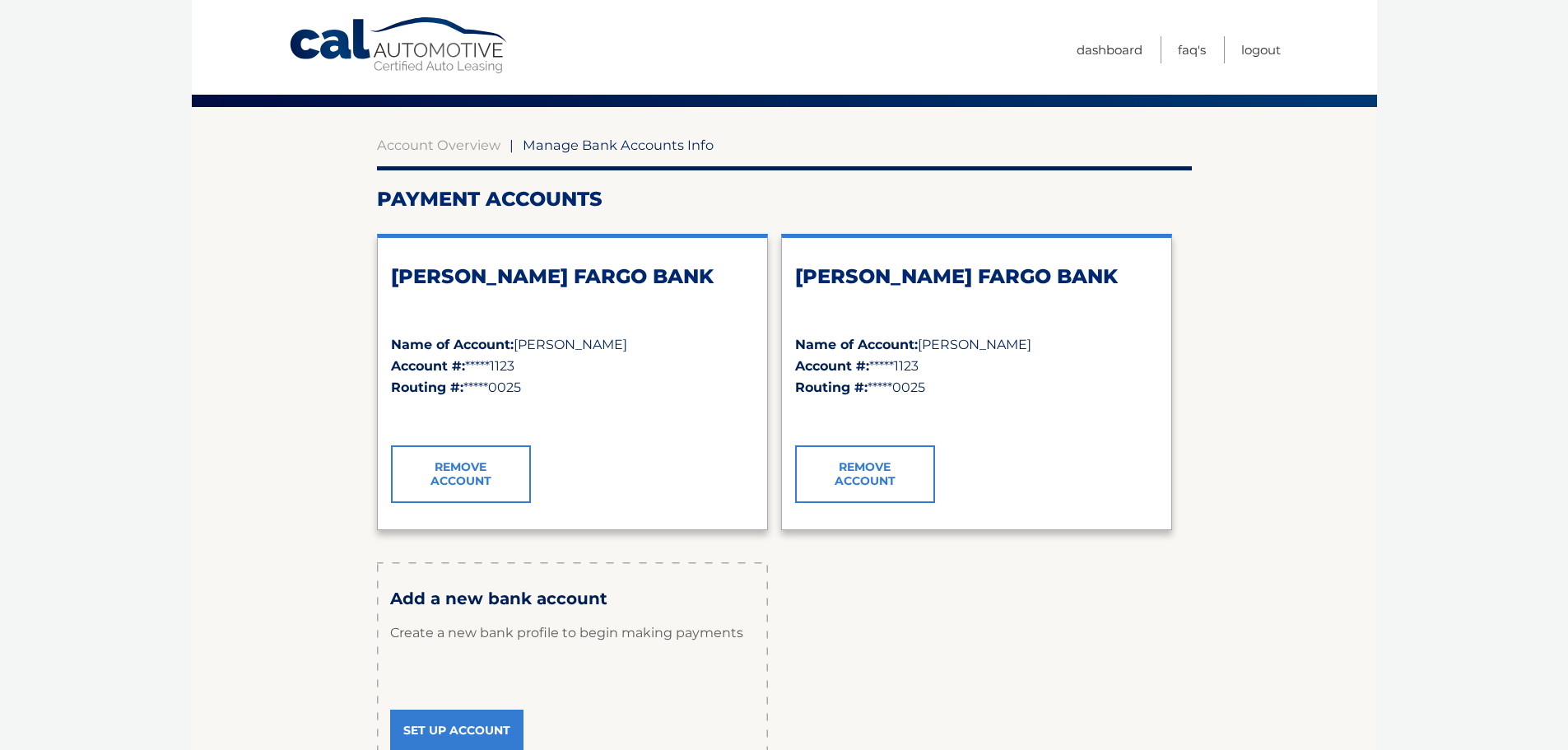 scroll, scrollTop: 0, scrollLeft: 0, axis: both 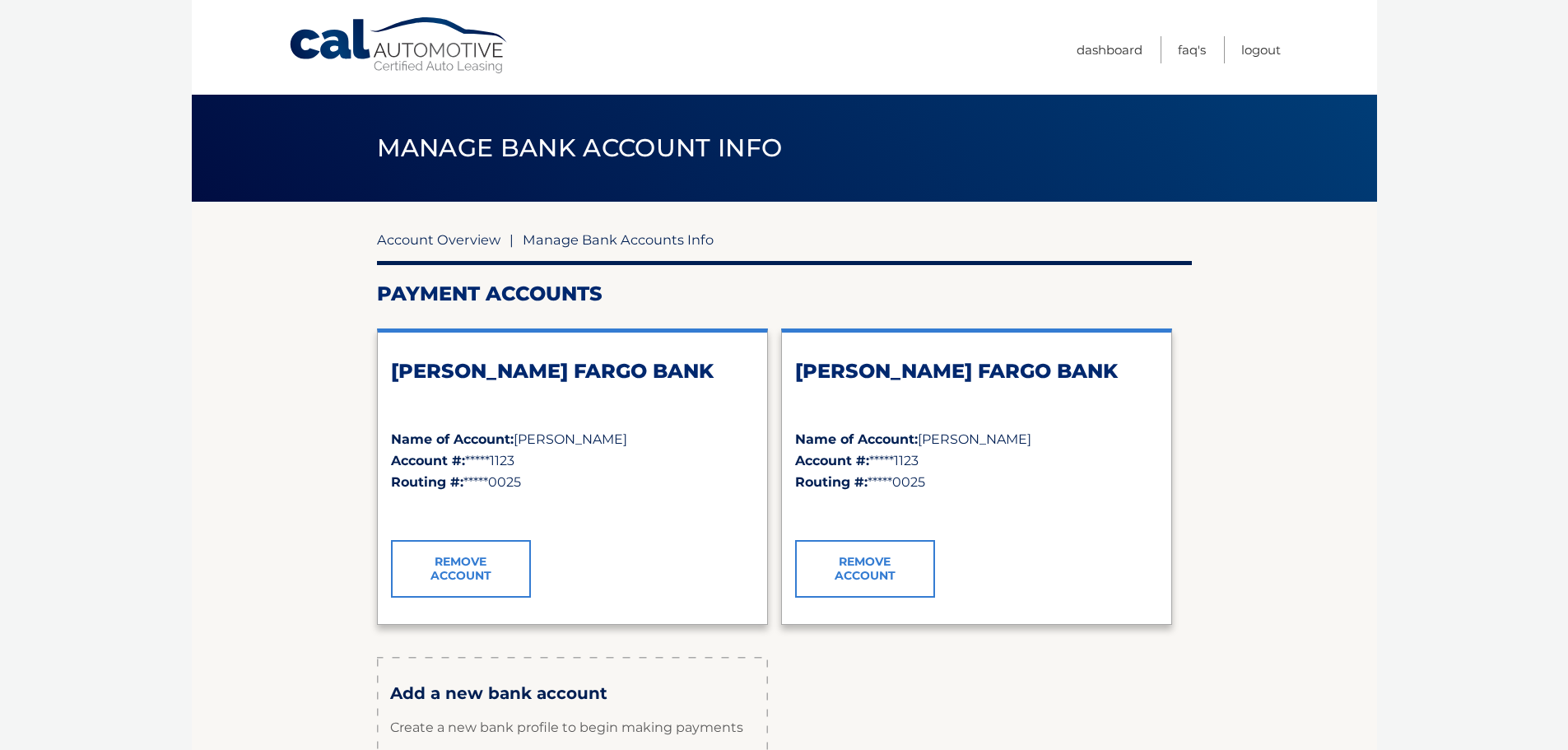 click on "Account Overview" at bounding box center (439, 240) 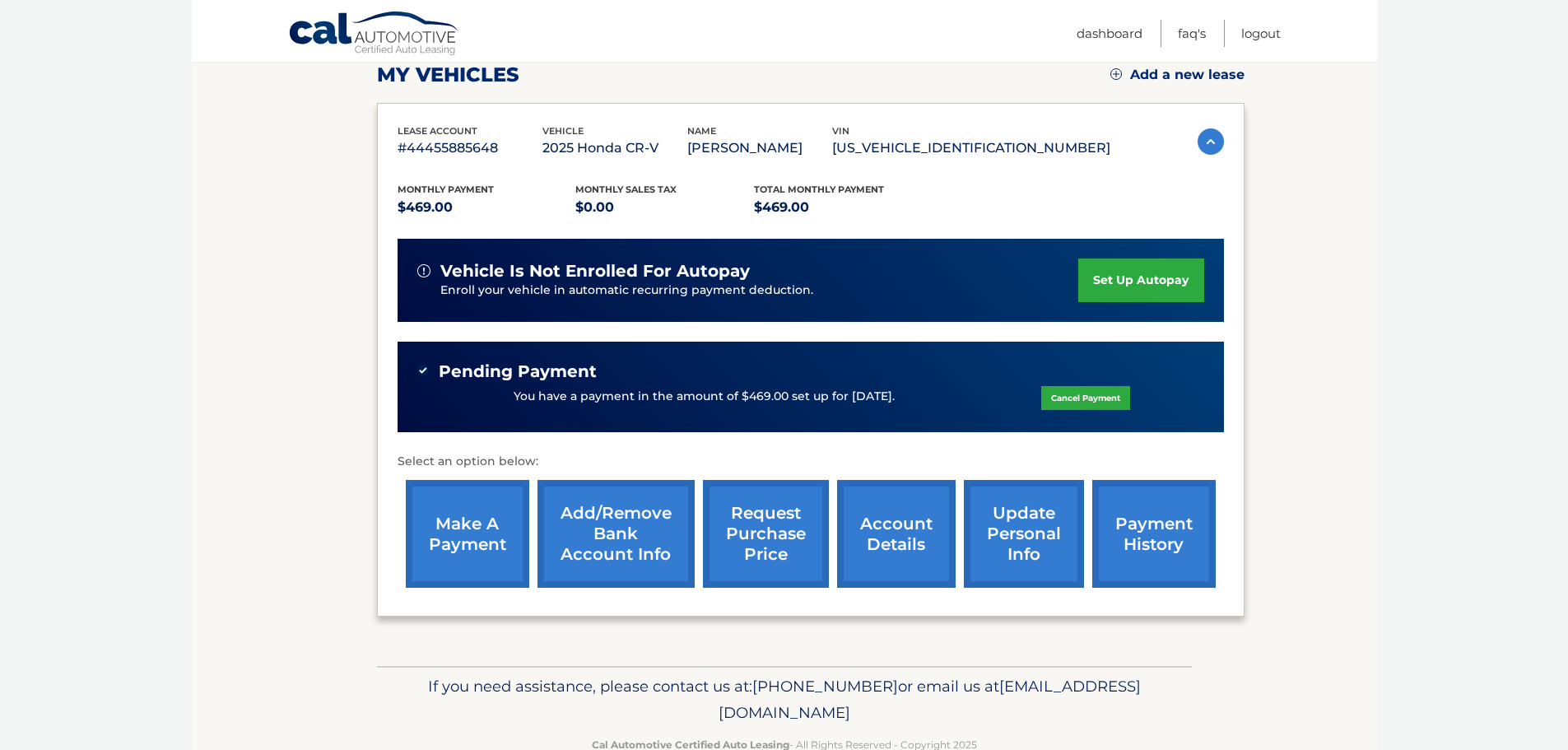 scroll, scrollTop: 247, scrollLeft: 0, axis: vertical 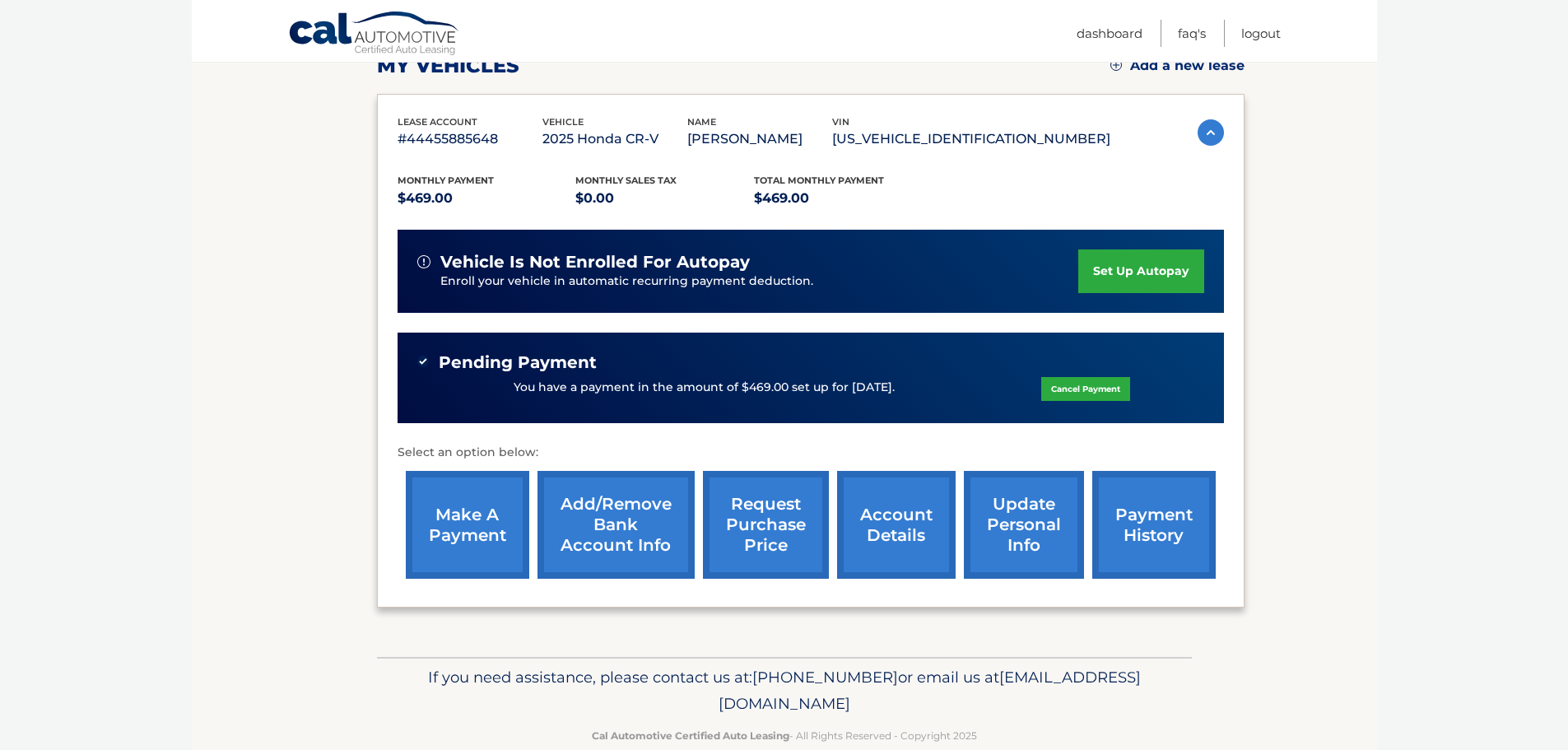 click on "account details" at bounding box center [896, 524] 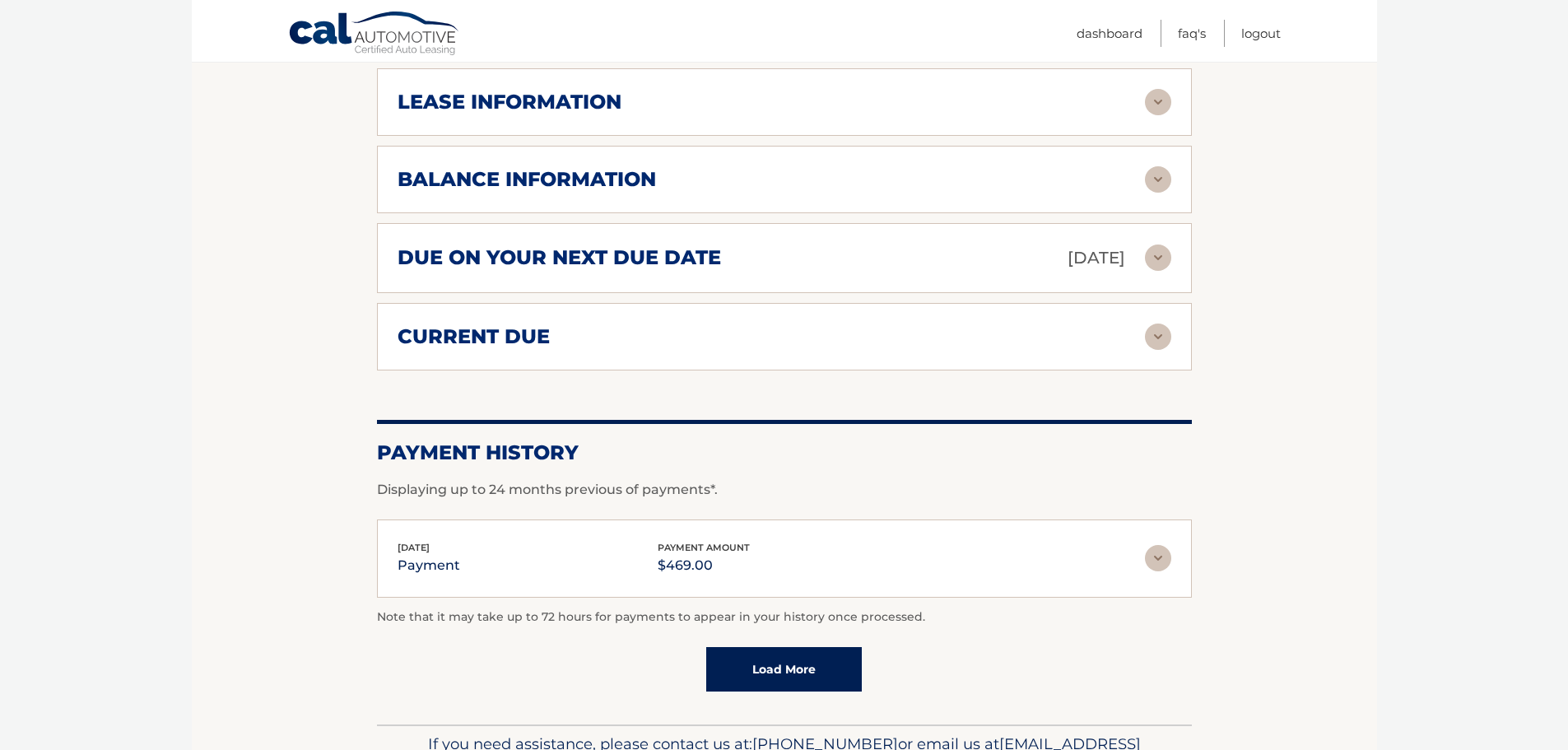 scroll, scrollTop: 988, scrollLeft: 0, axis: vertical 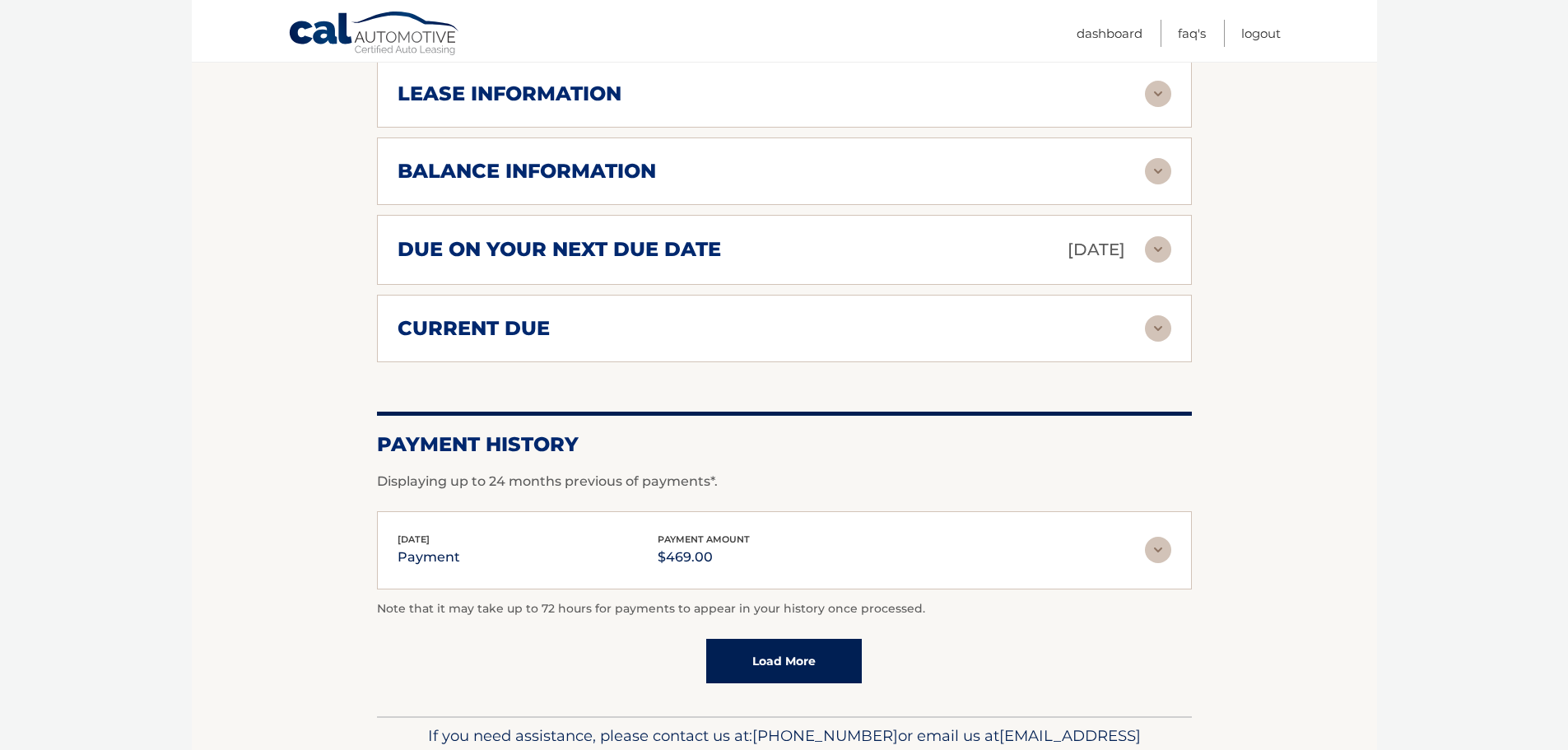 click on "current due" at bounding box center [473, 328] 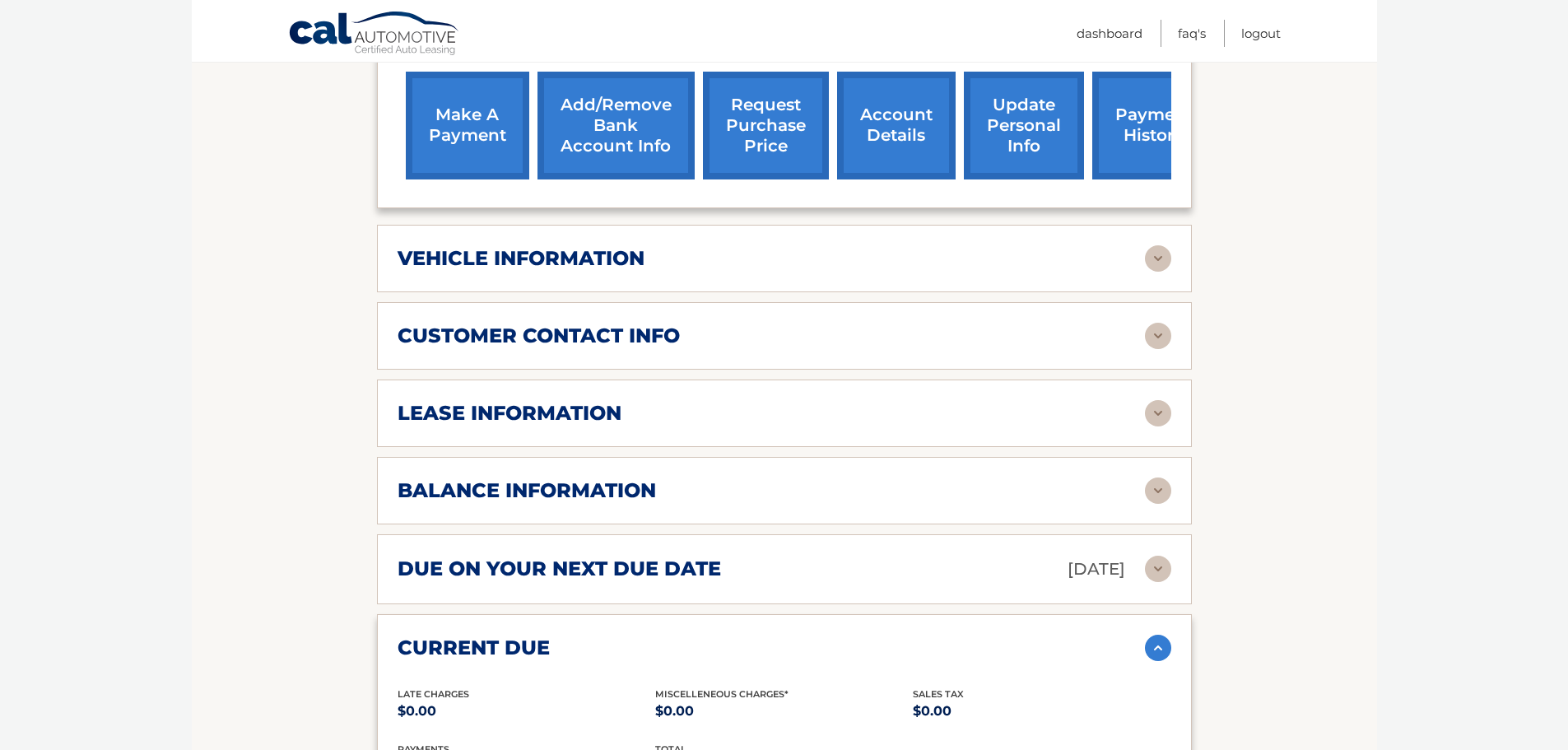 scroll, scrollTop: 459, scrollLeft: 0, axis: vertical 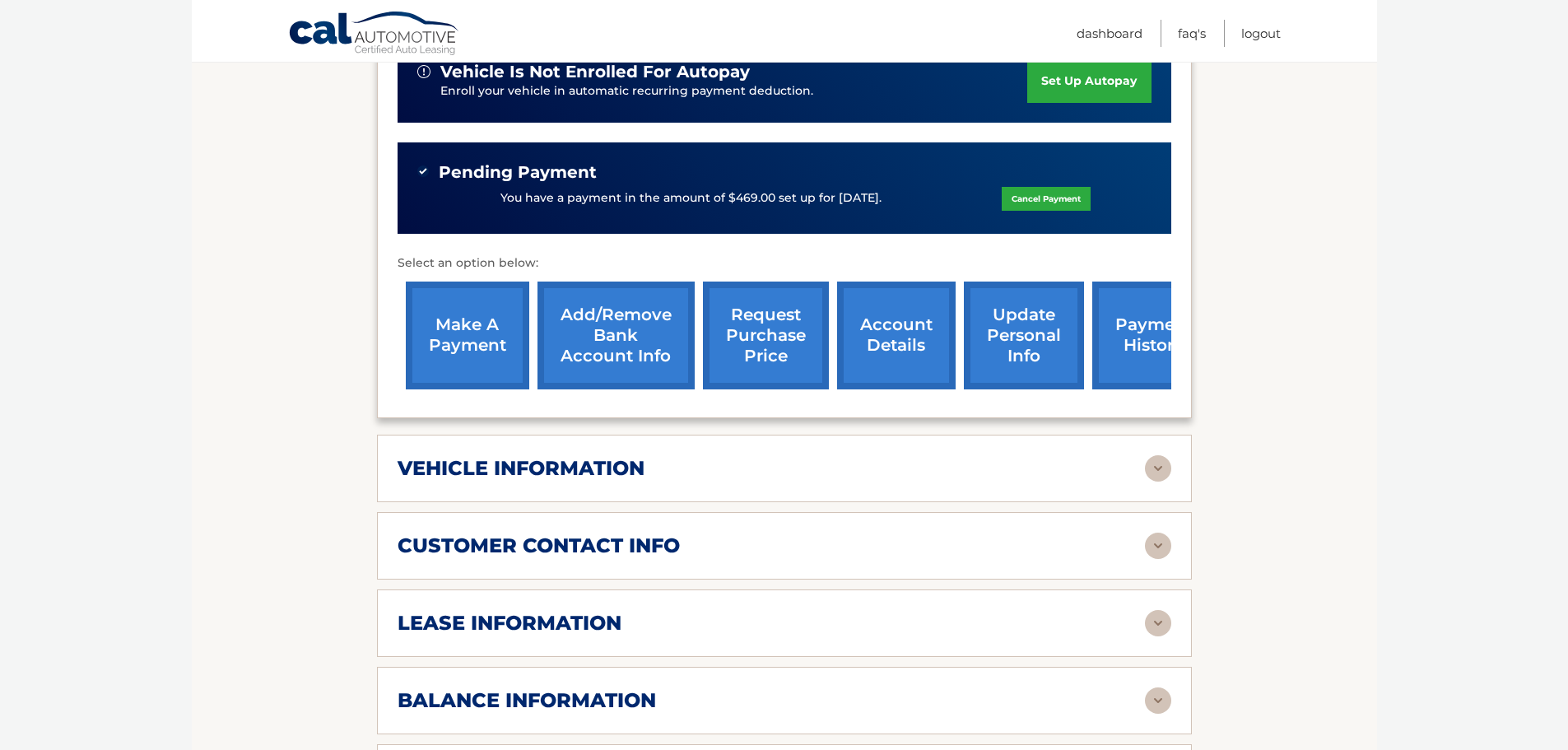 click on "Add/Remove bank account info" at bounding box center [616, 335] 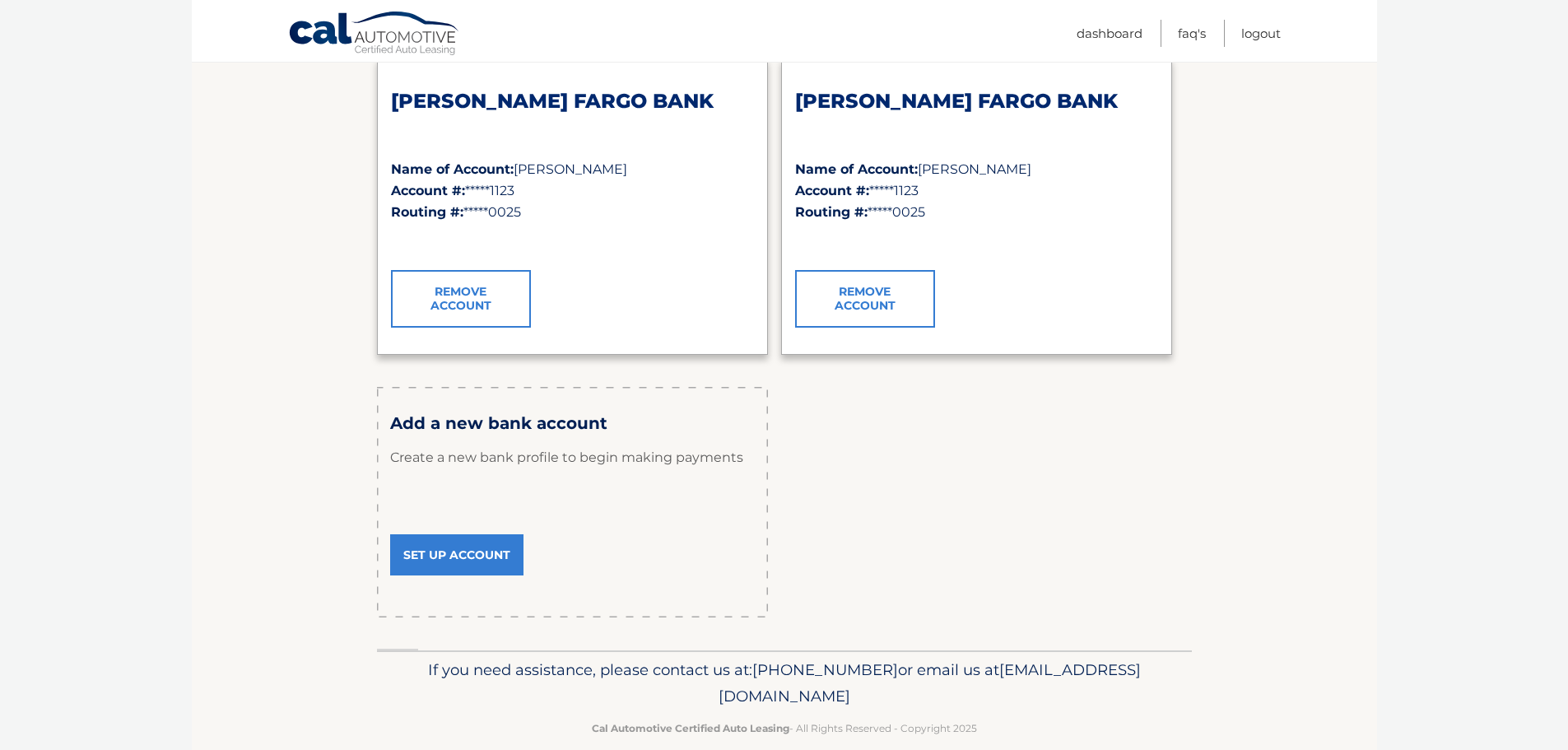 scroll, scrollTop: 295, scrollLeft: 0, axis: vertical 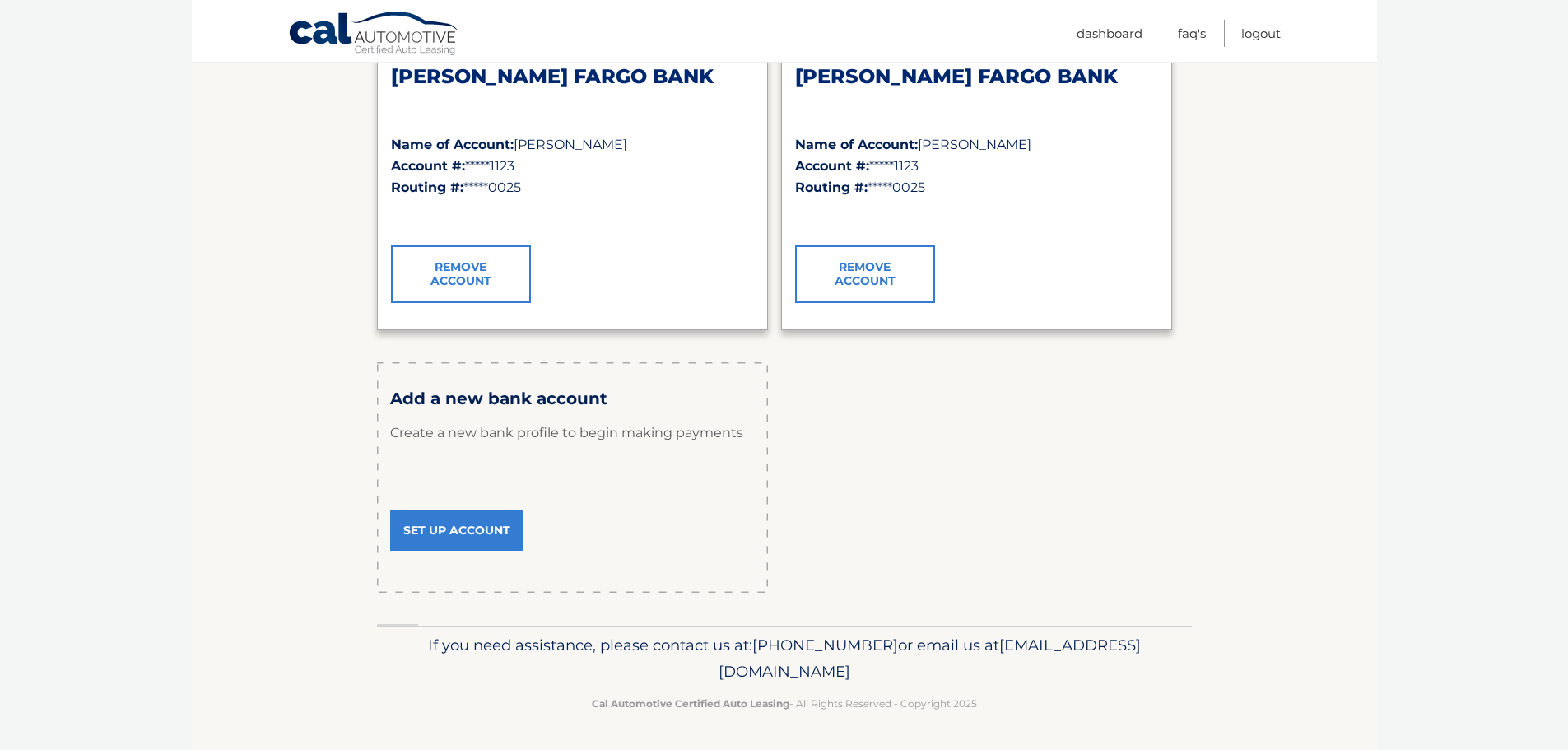click on "Set Up Account" at bounding box center (457, 530) 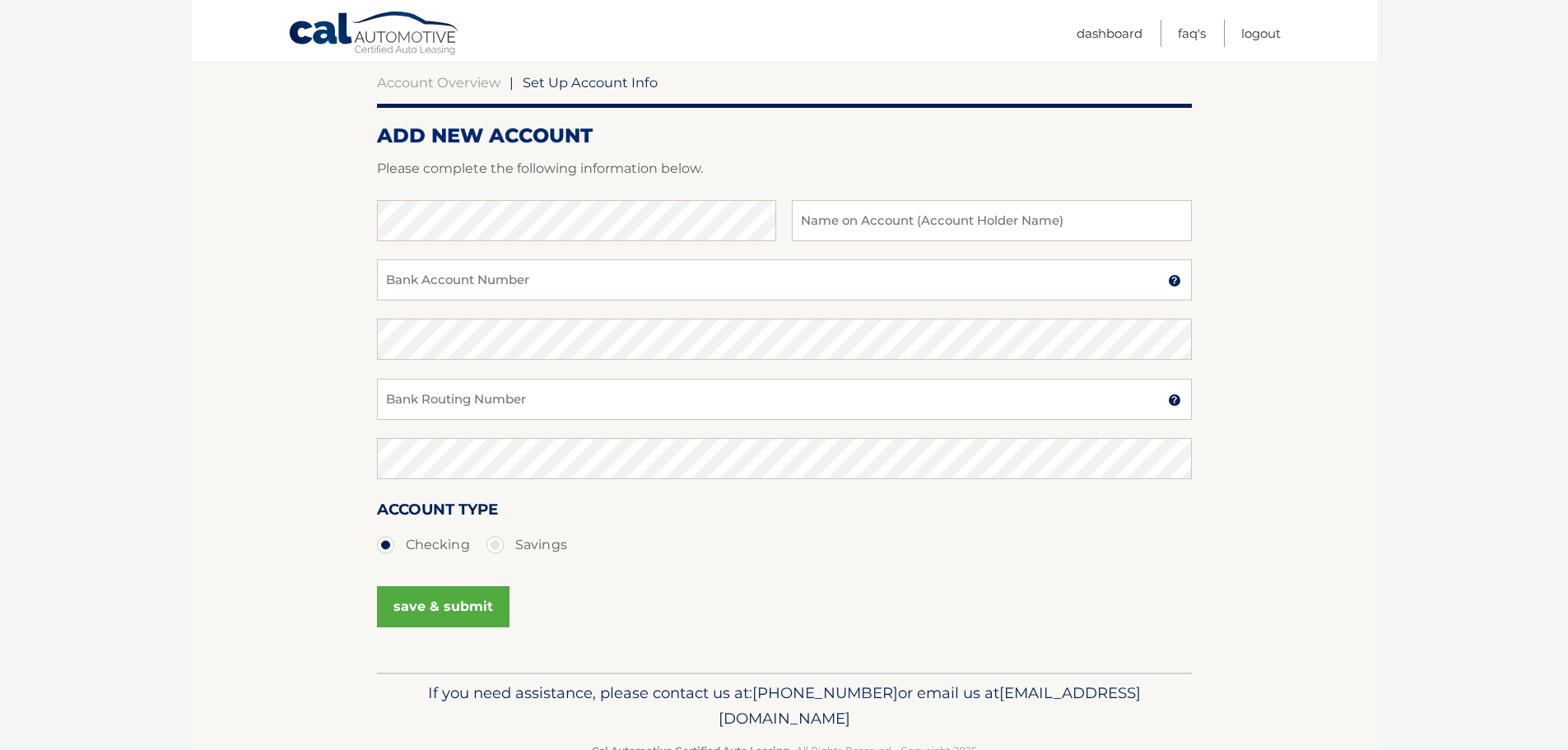 scroll, scrollTop: 205, scrollLeft: 0, axis: vertical 